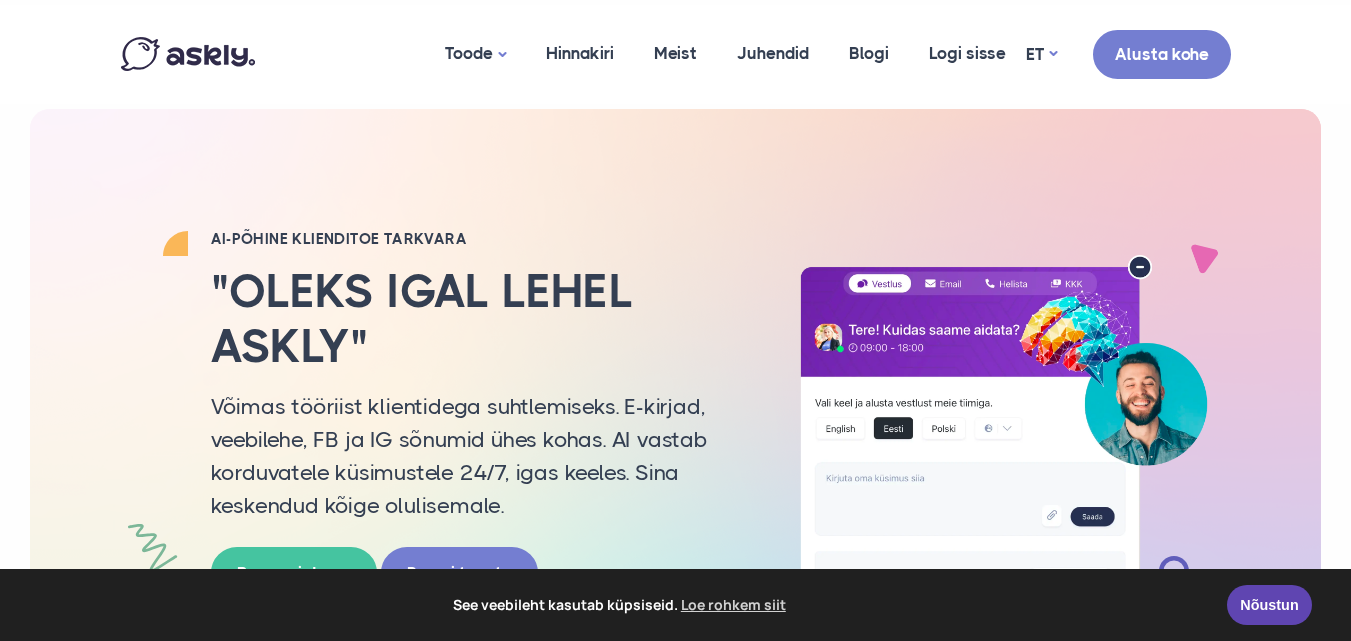 scroll, scrollTop: 0, scrollLeft: 0, axis: both 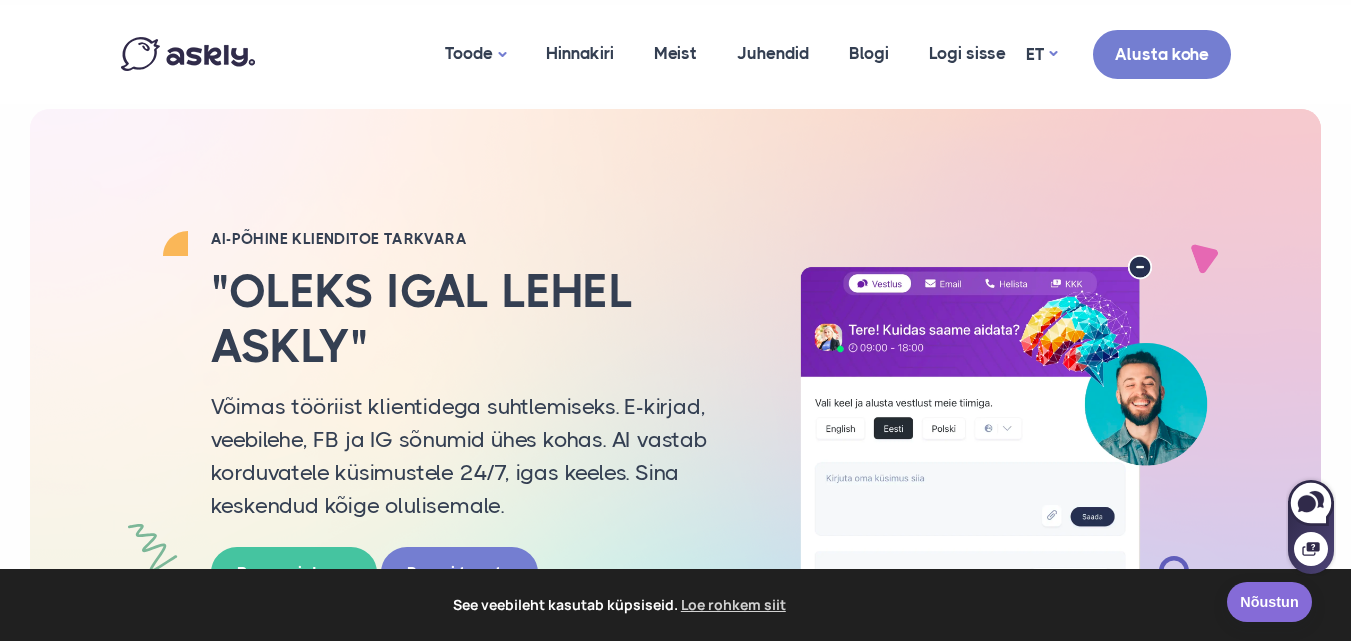 click on "Nõustun" at bounding box center (1269, 602) 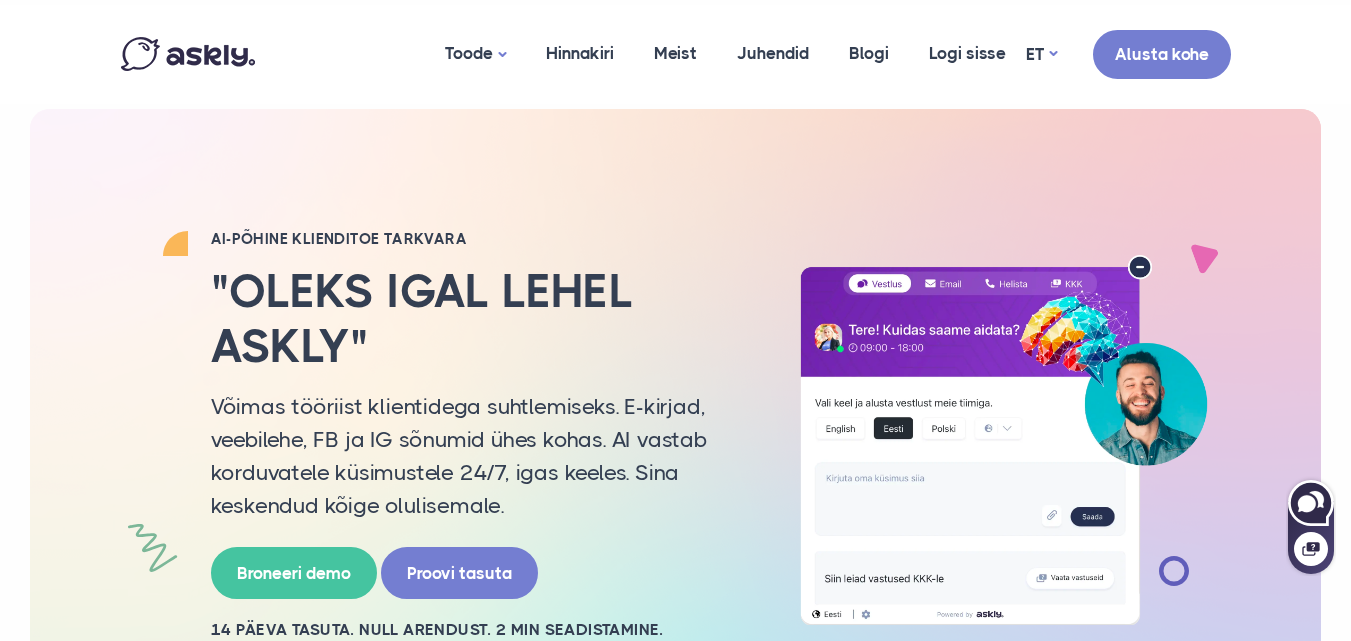 click 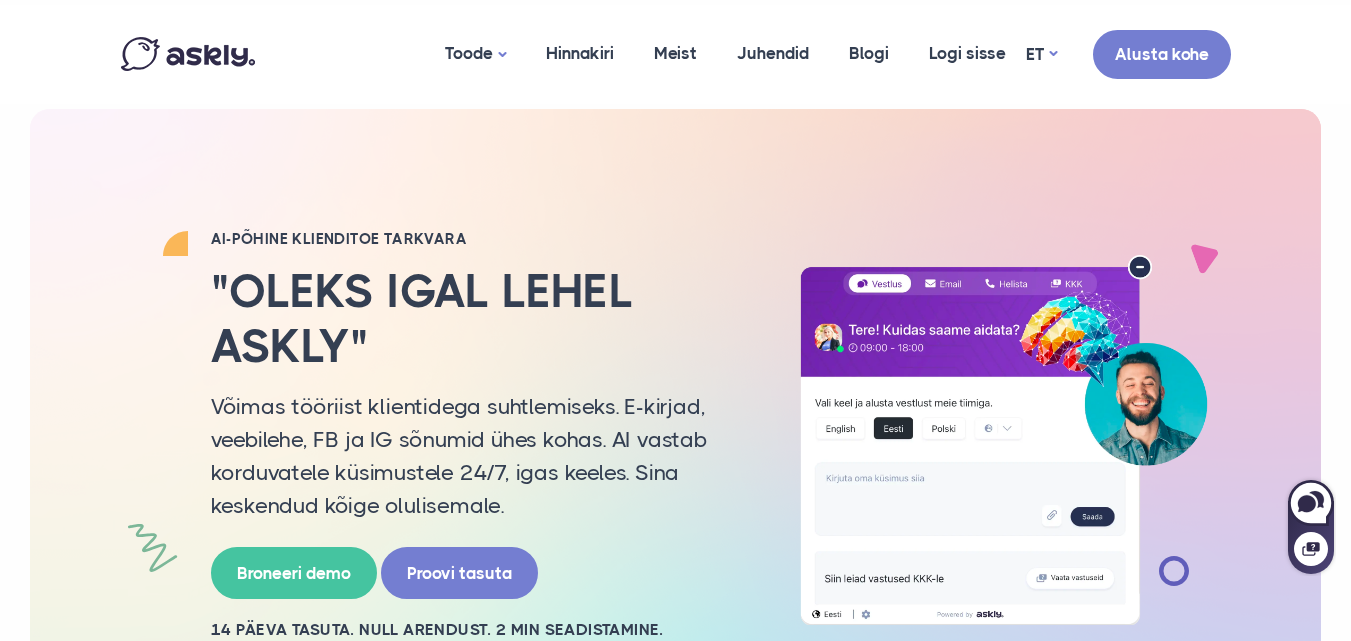 scroll, scrollTop: 0, scrollLeft: 0, axis: both 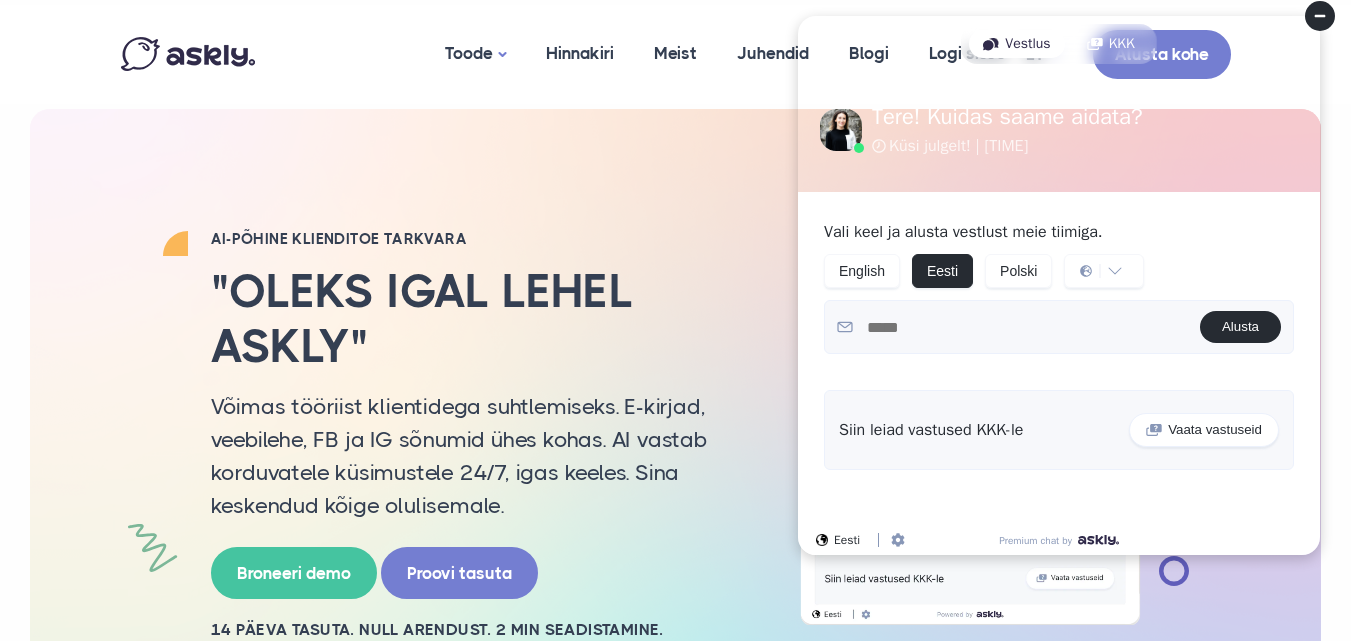 click on "Vaata vastuseid" at bounding box center (1204, 430) 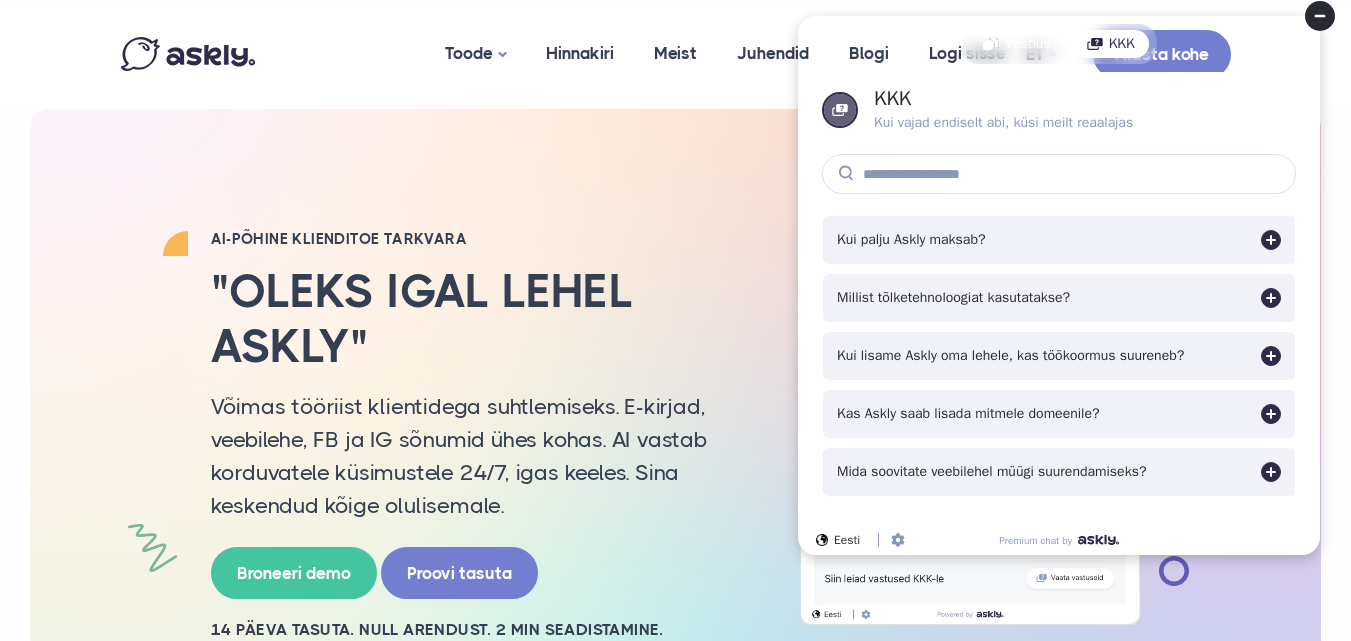 scroll, scrollTop: 117, scrollLeft: 0, axis: vertical 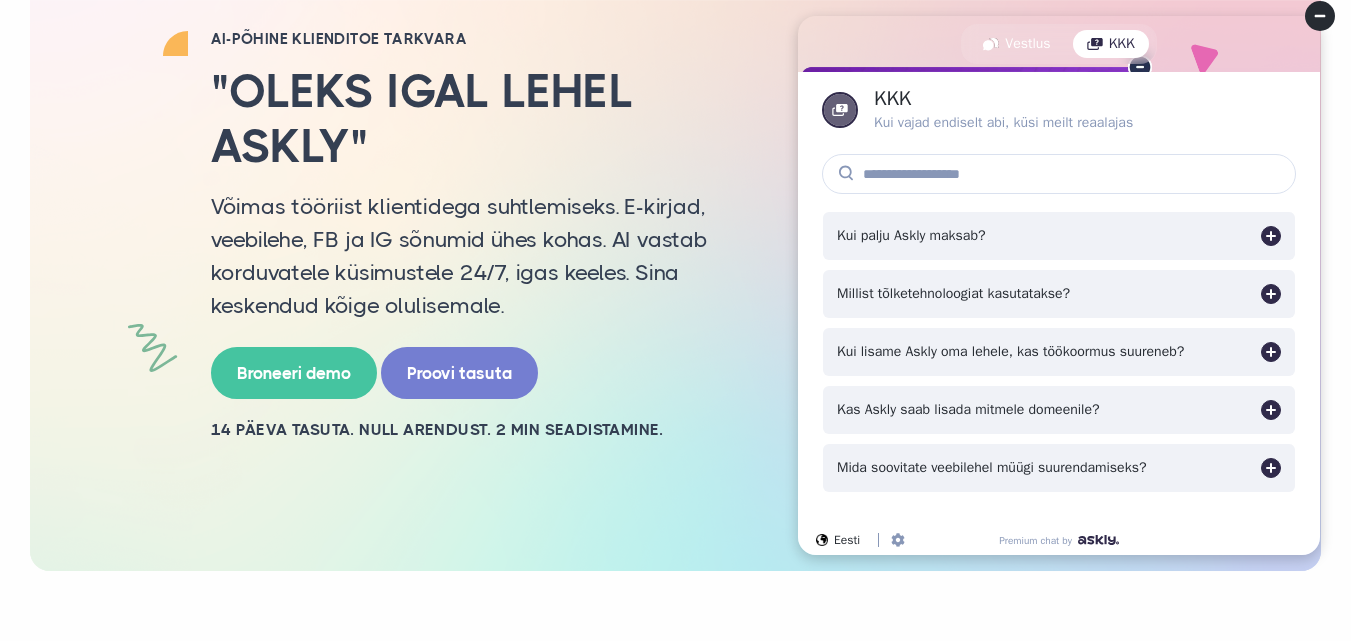 click on "**********" at bounding box center [676, 895] 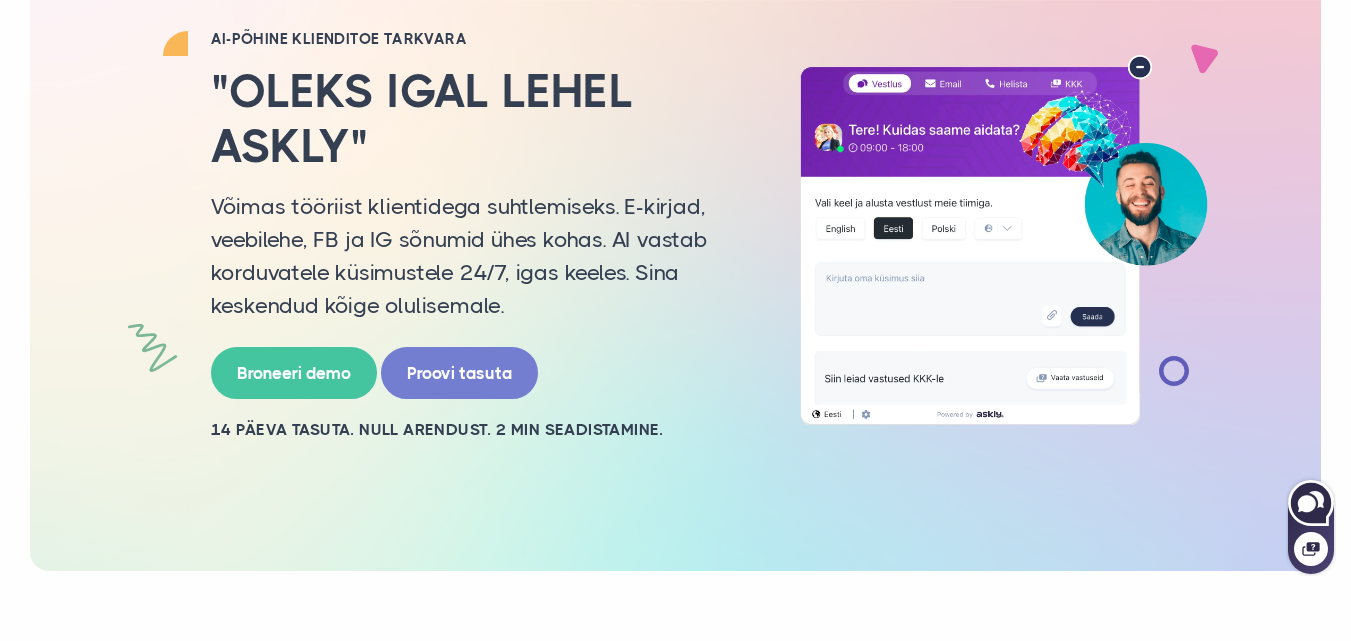 click 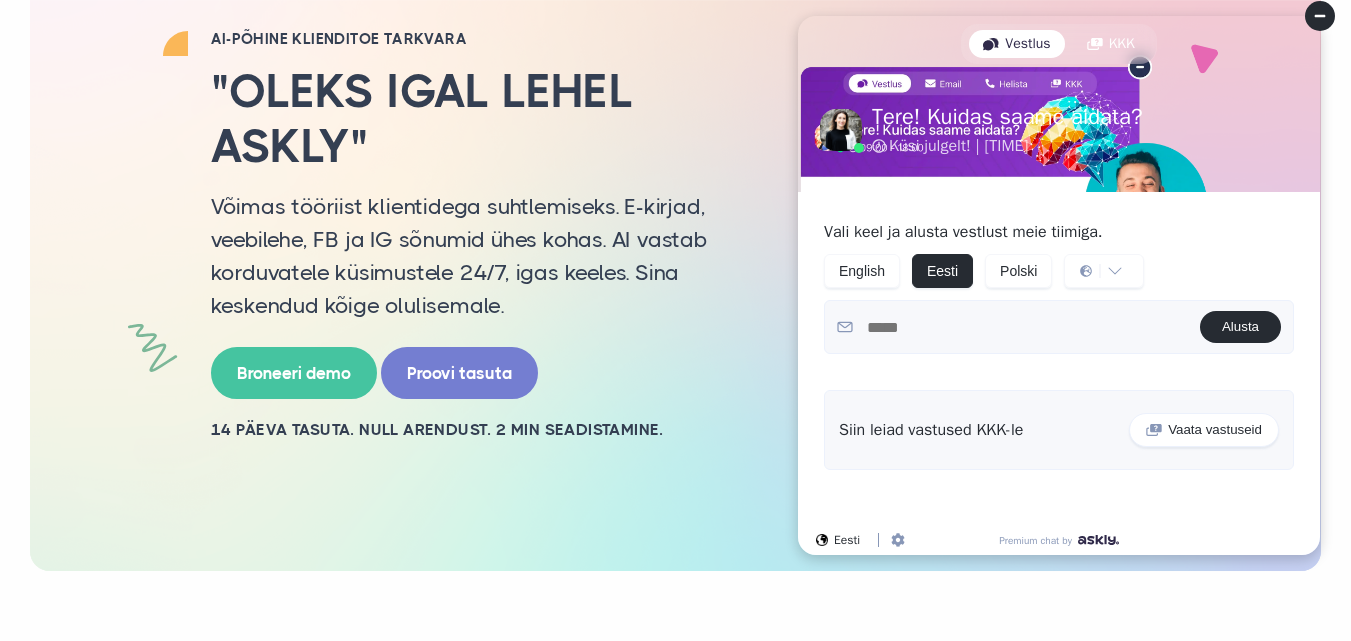 scroll, scrollTop: 0, scrollLeft: 0, axis: both 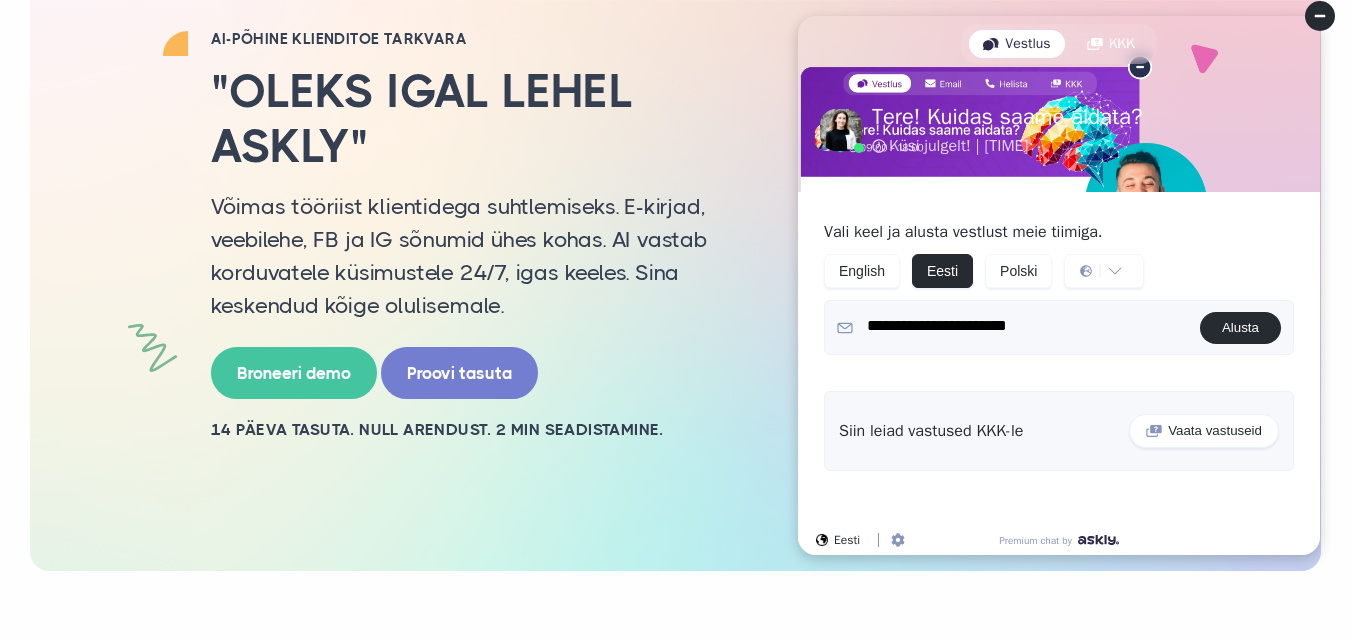 type on "**********" 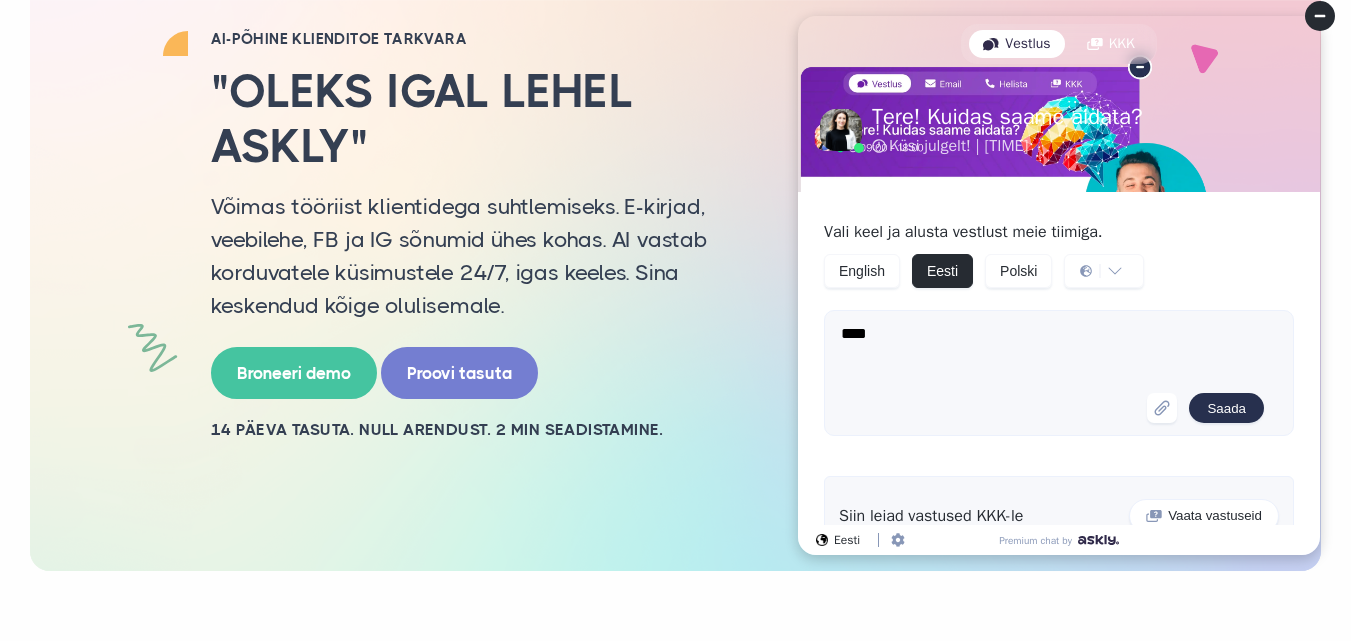 type on "*****" 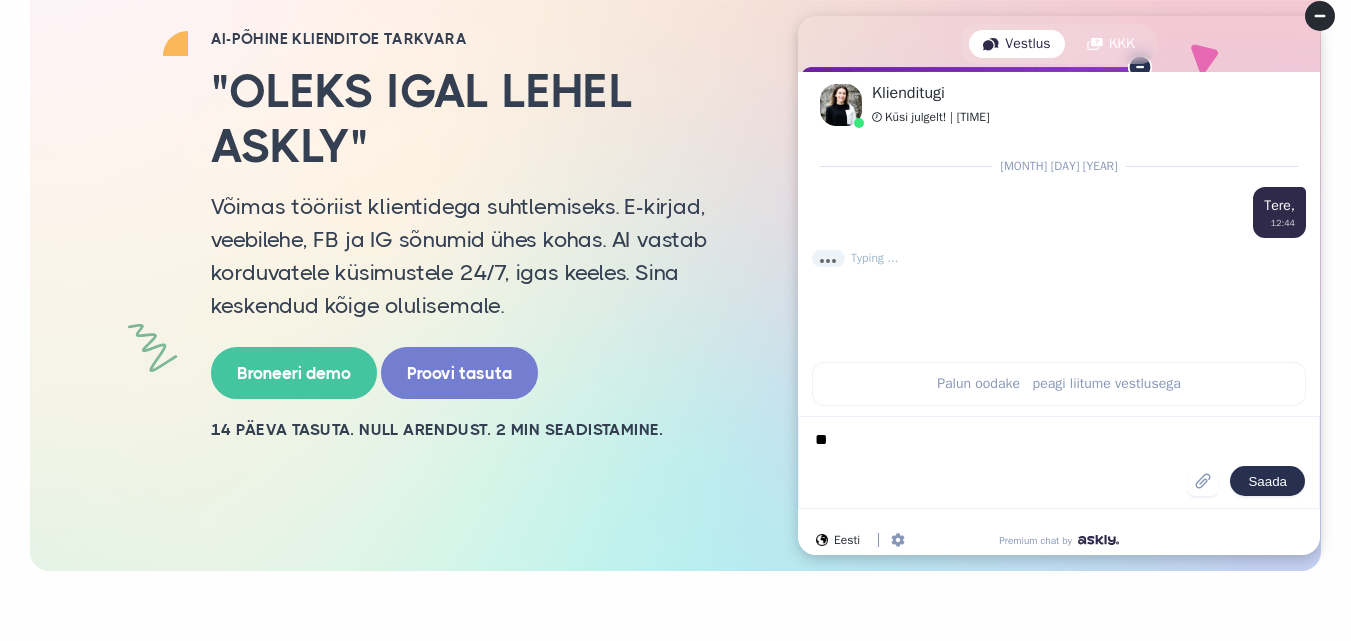 type on "*" 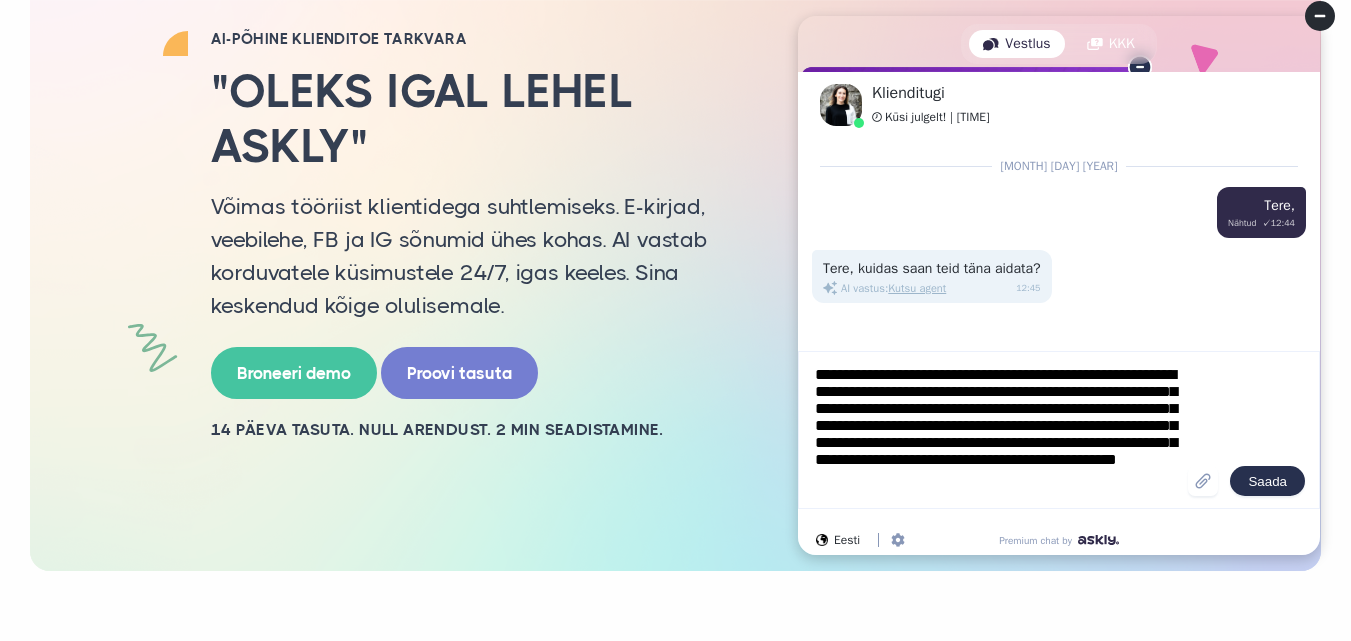 scroll, scrollTop: 38, scrollLeft: 0, axis: vertical 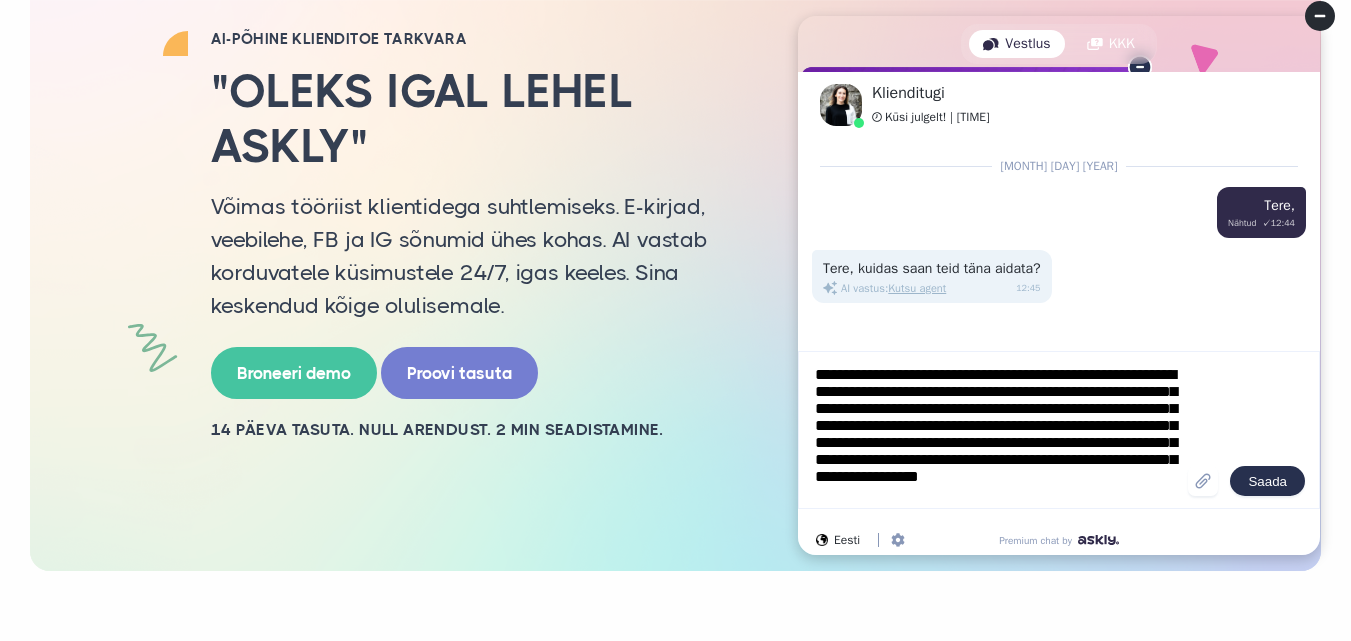 type on "**********" 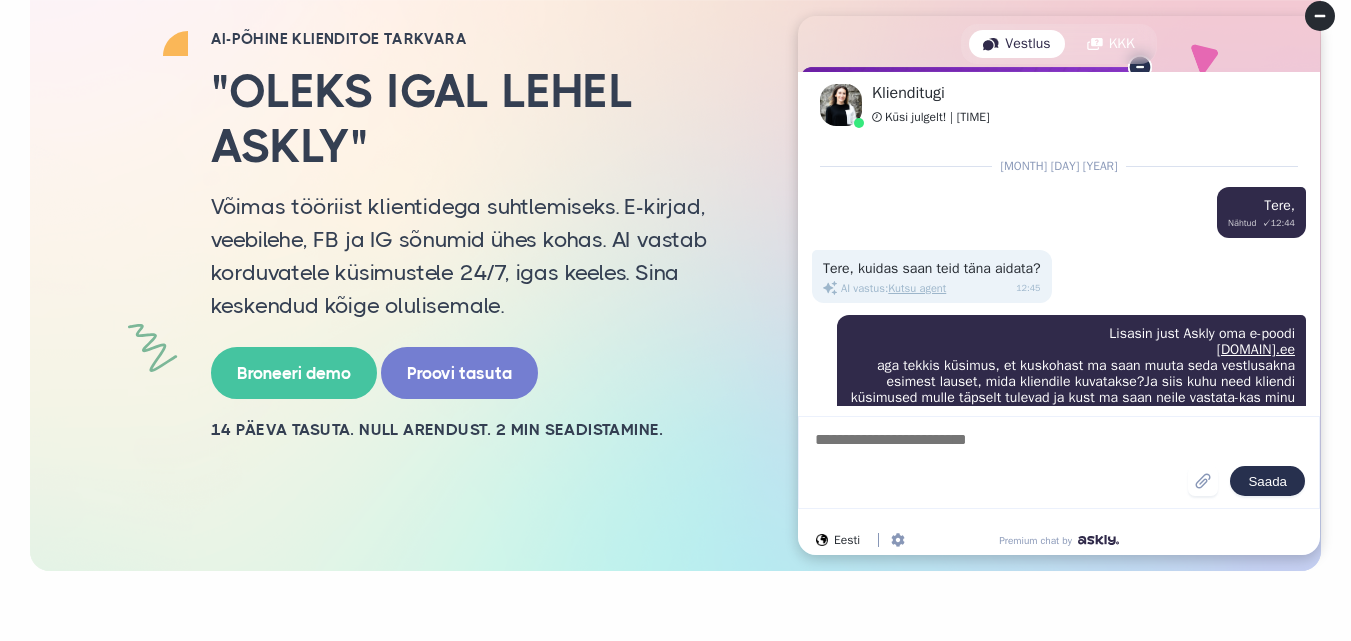scroll, scrollTop: 67, scrollLeft: 0, axis: vertical 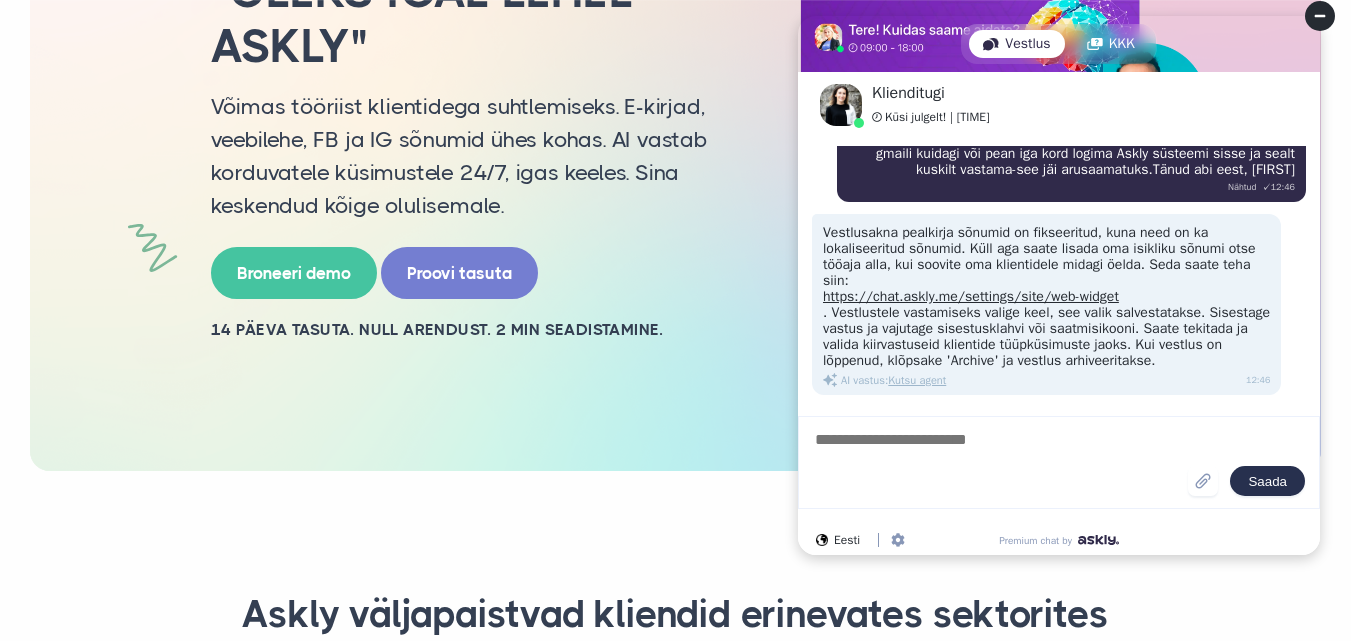 click on "https://chat.askly.me/settings/site/web-widget" at bounding box center [1046, 297] 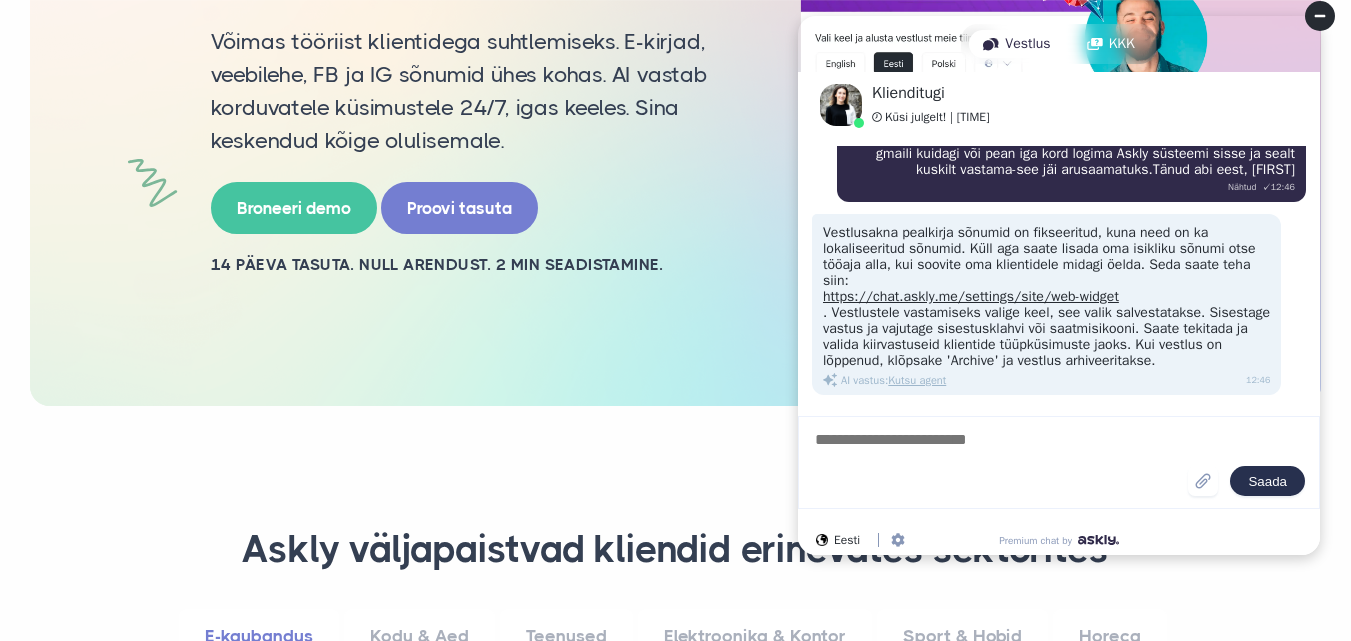scroll, scrollTop: 400, scrollLeft: 0, axis: vertical 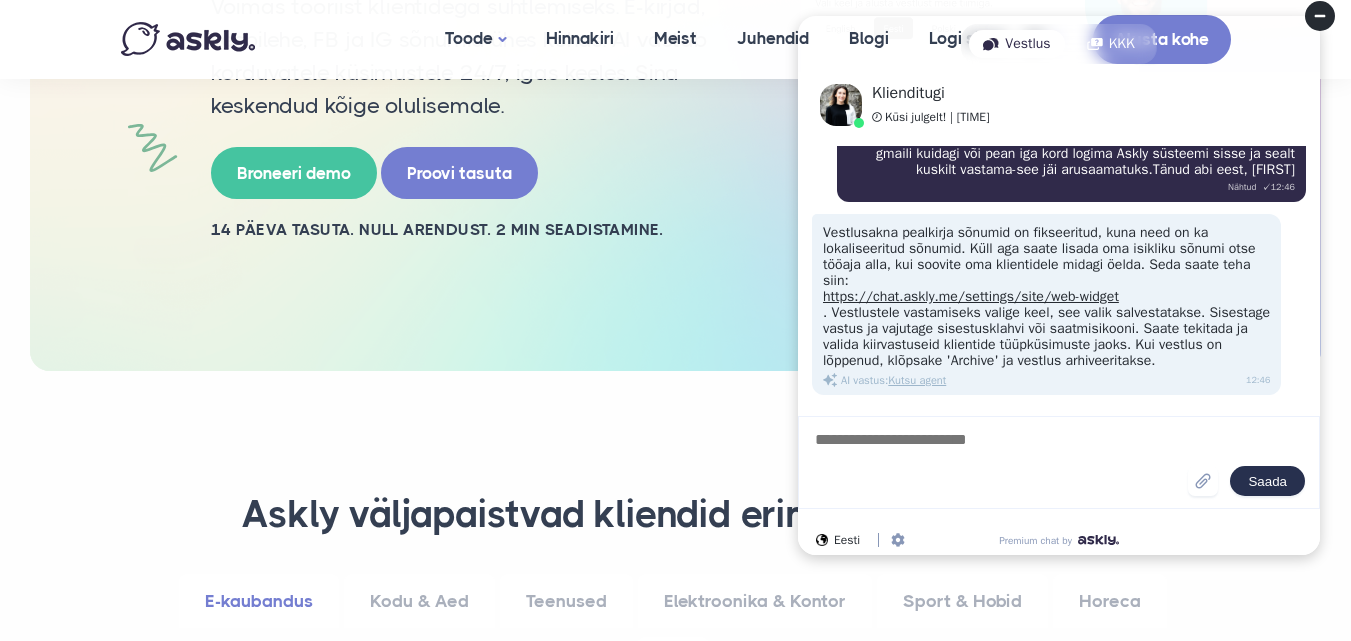click at bounding box center [1000, 462] 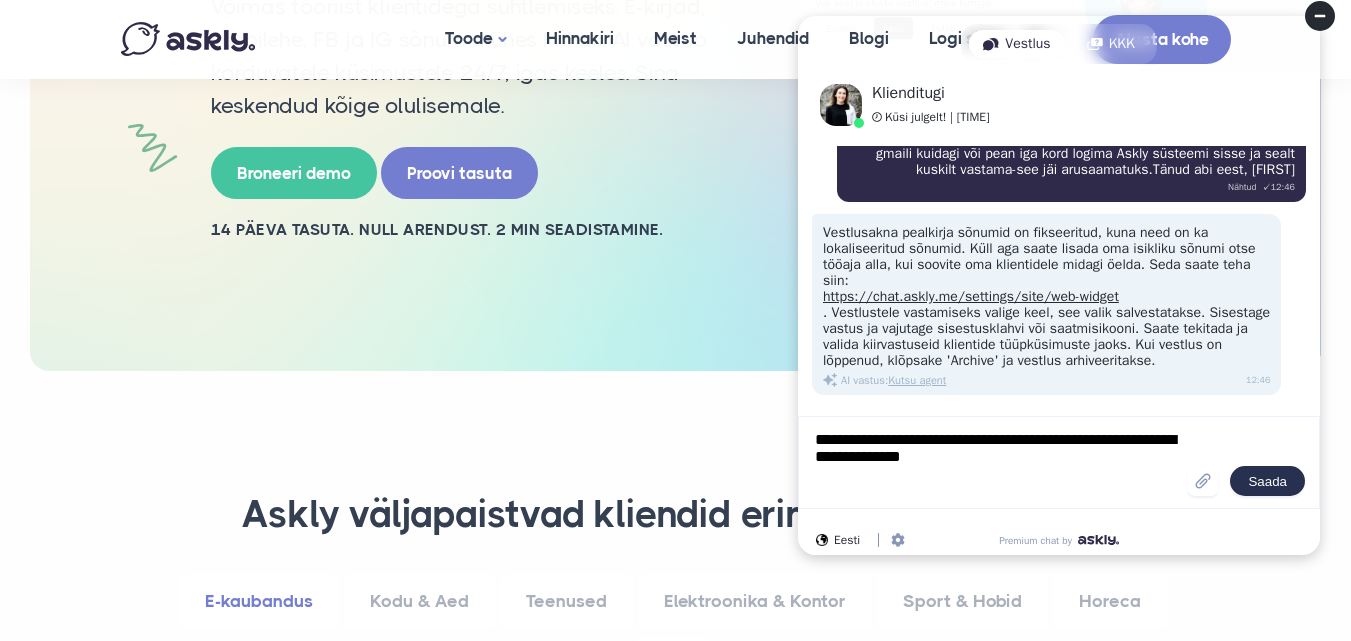 type on "**********" 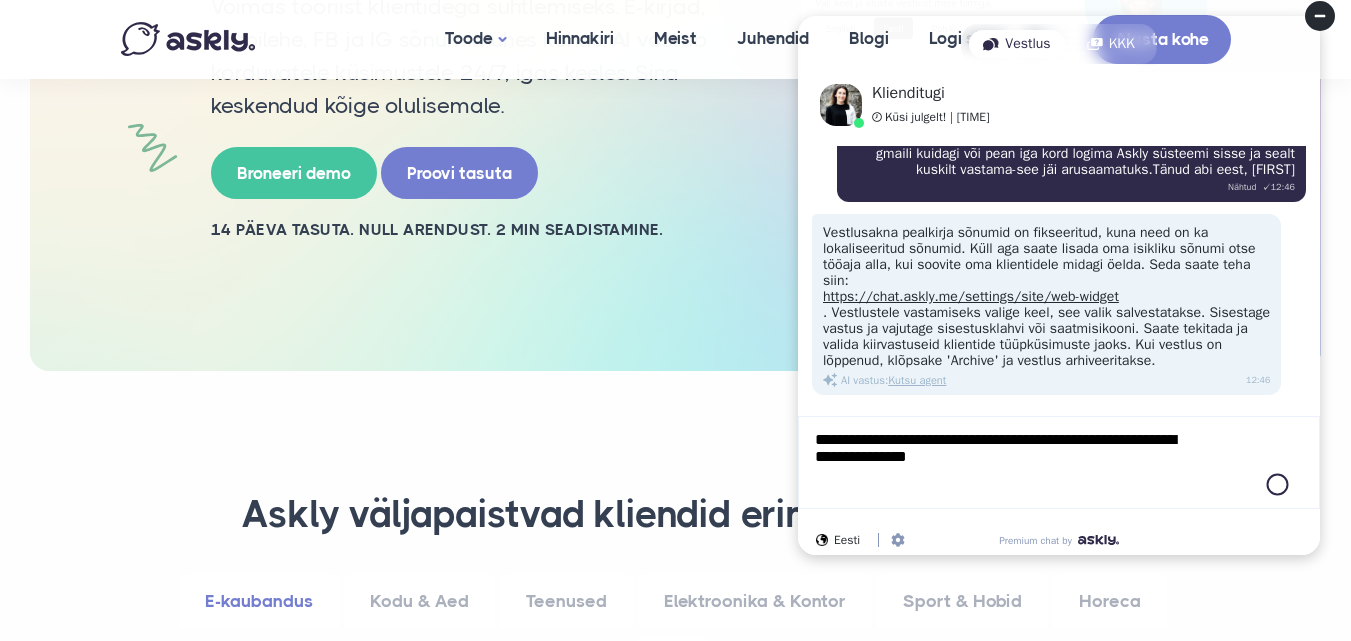 type 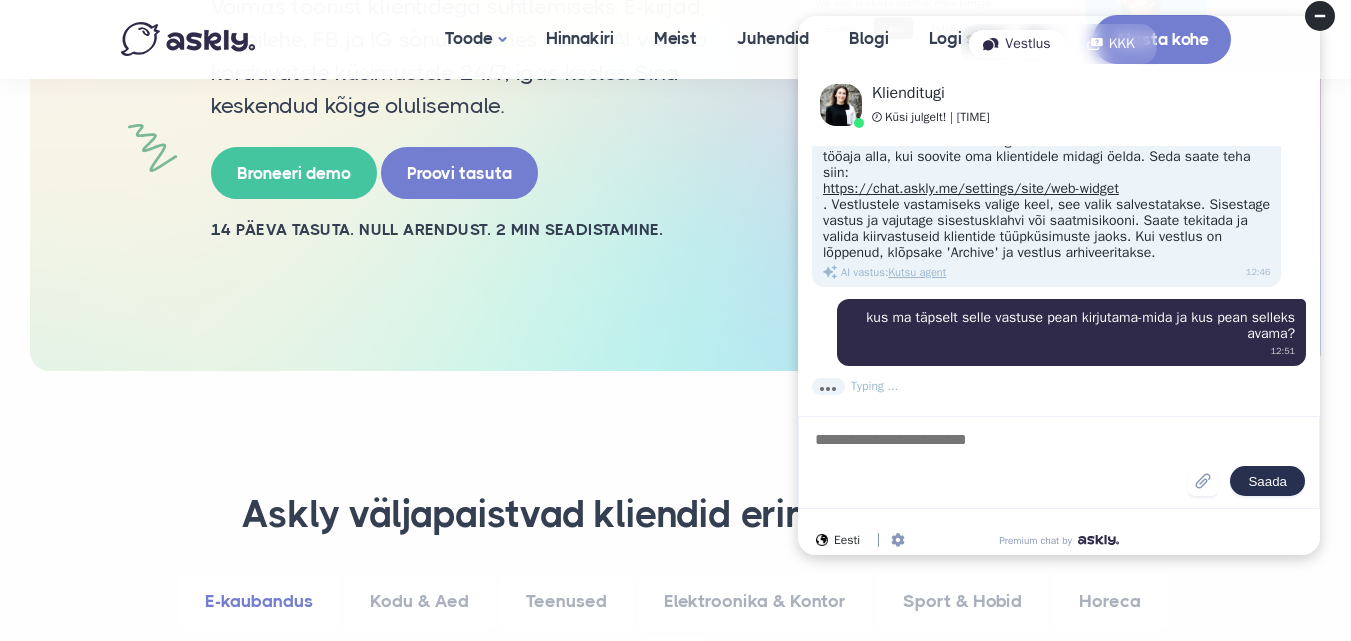 scroll, scrollTop: 452, scrollLeft: 0, axis: vertical 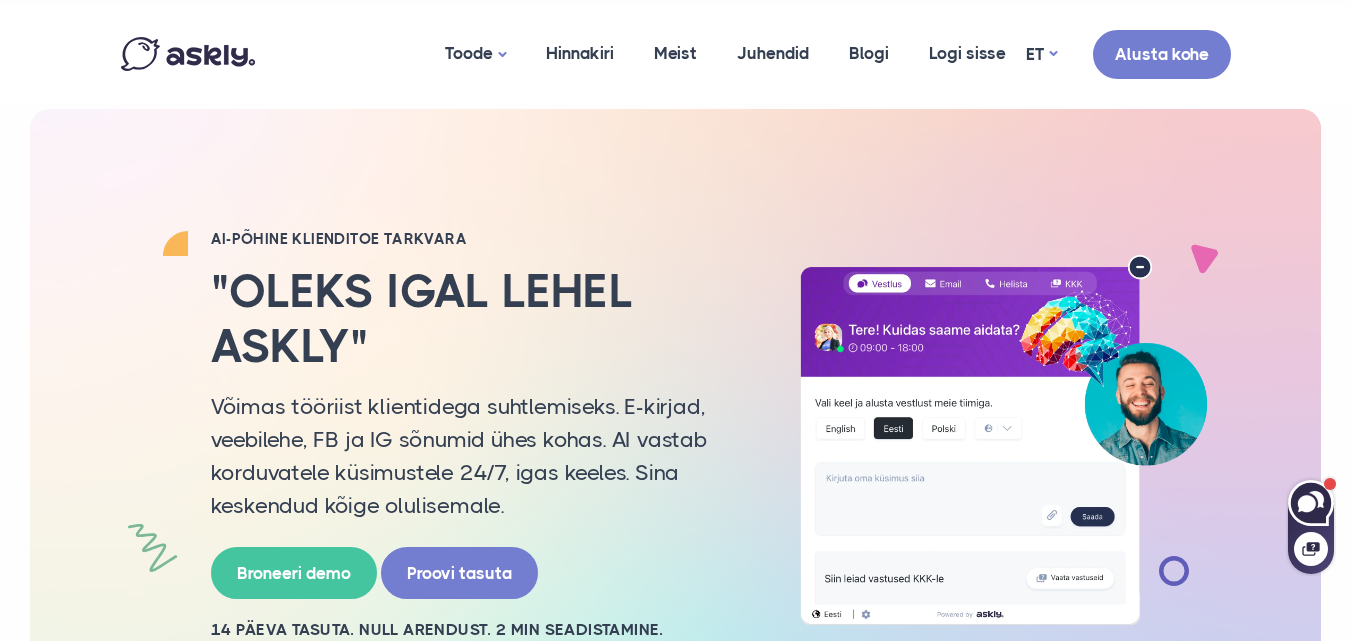 click 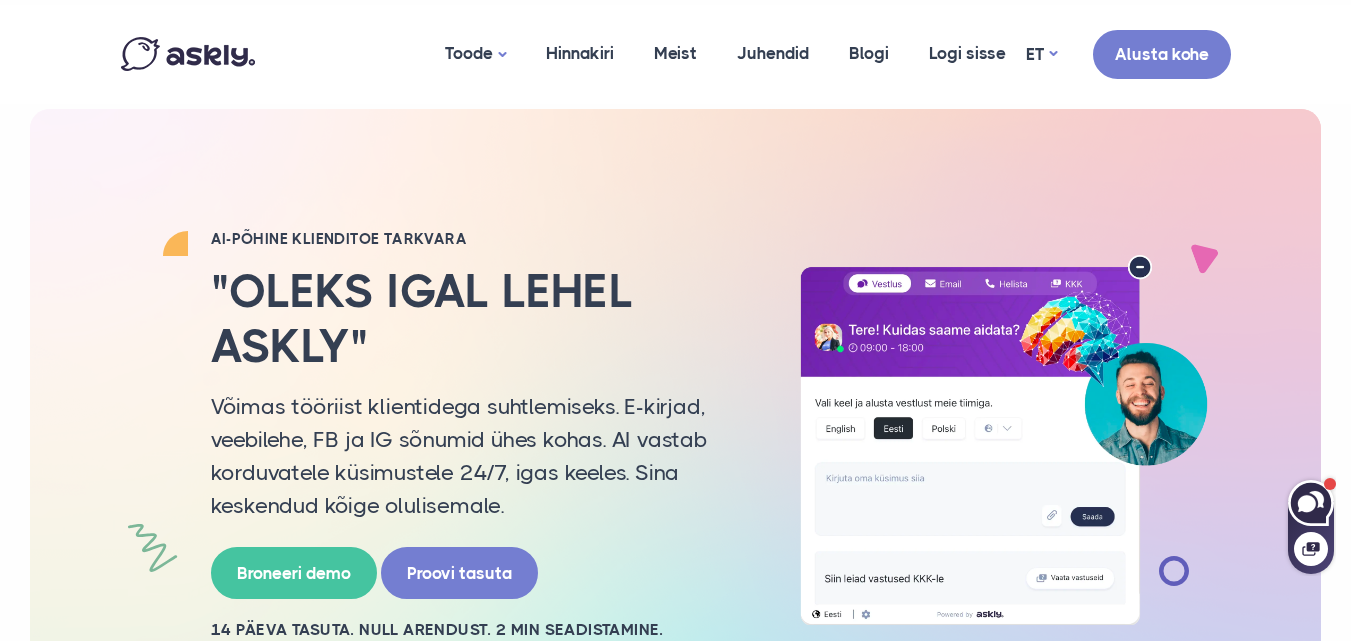 select on "**" 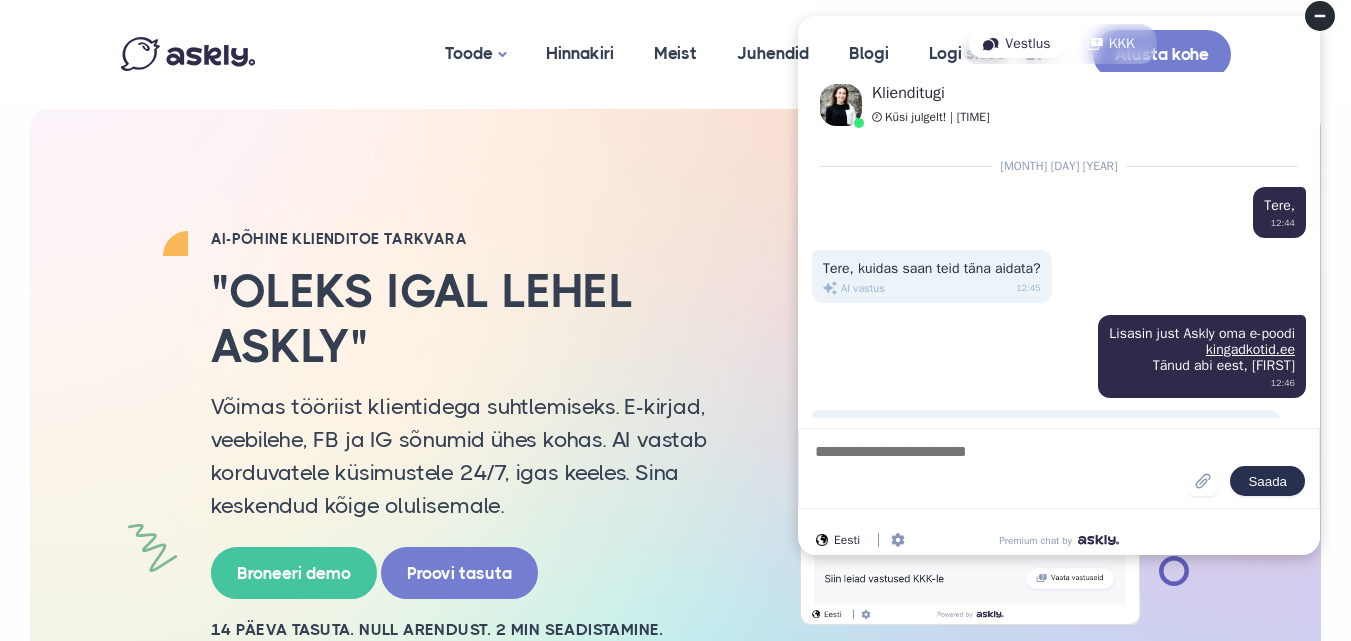 scroll, scrollTop: 0, scrollLeft: 0, axis: both 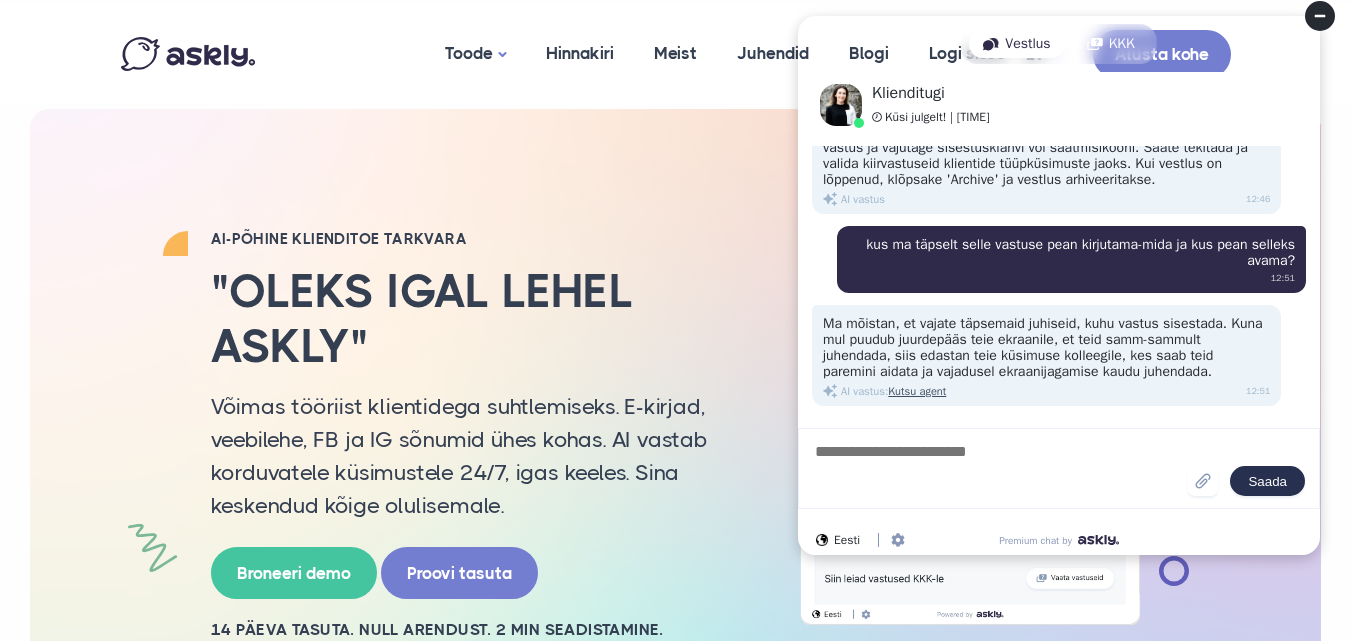 click on "Kutsu agent" at bounding box center (917, 391) 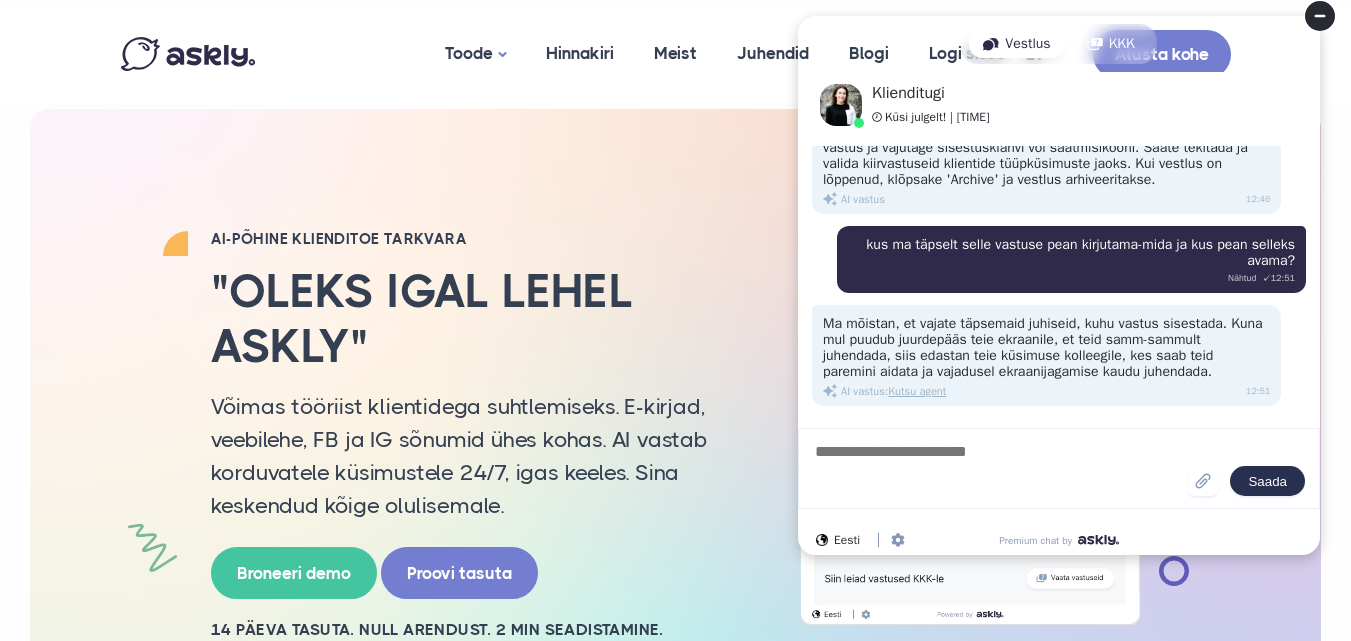 click at bounding box center [1000, 468] 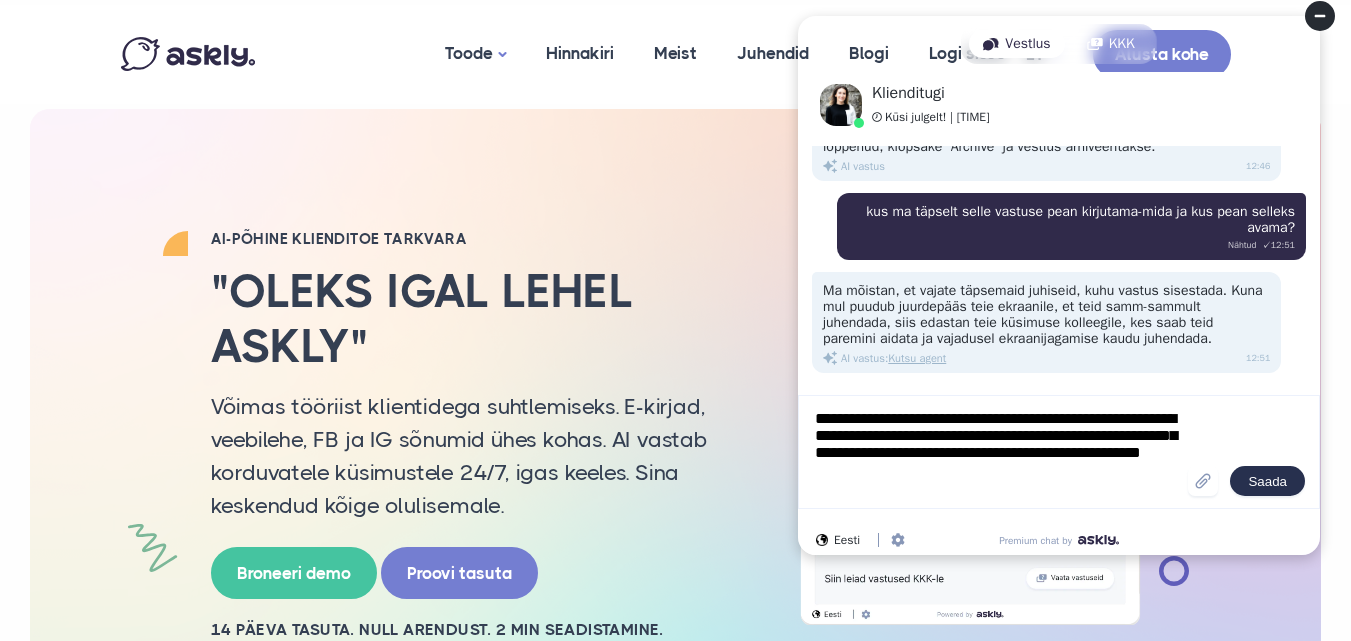 type on "**********" 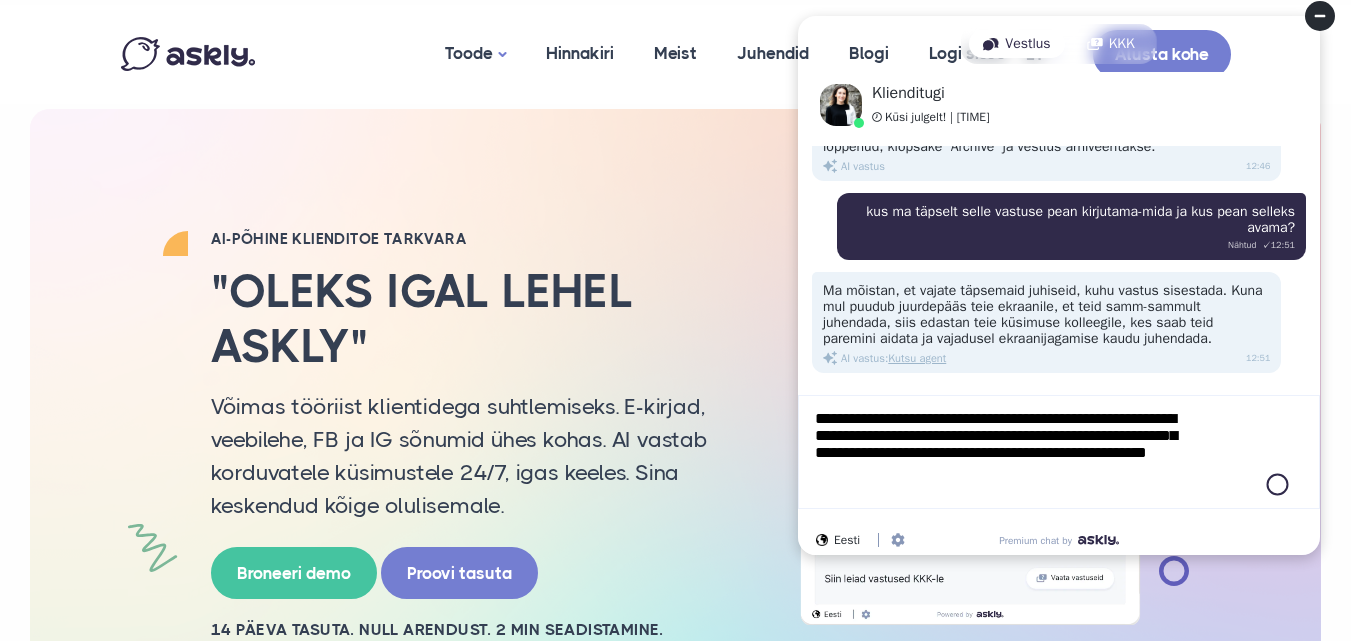 type 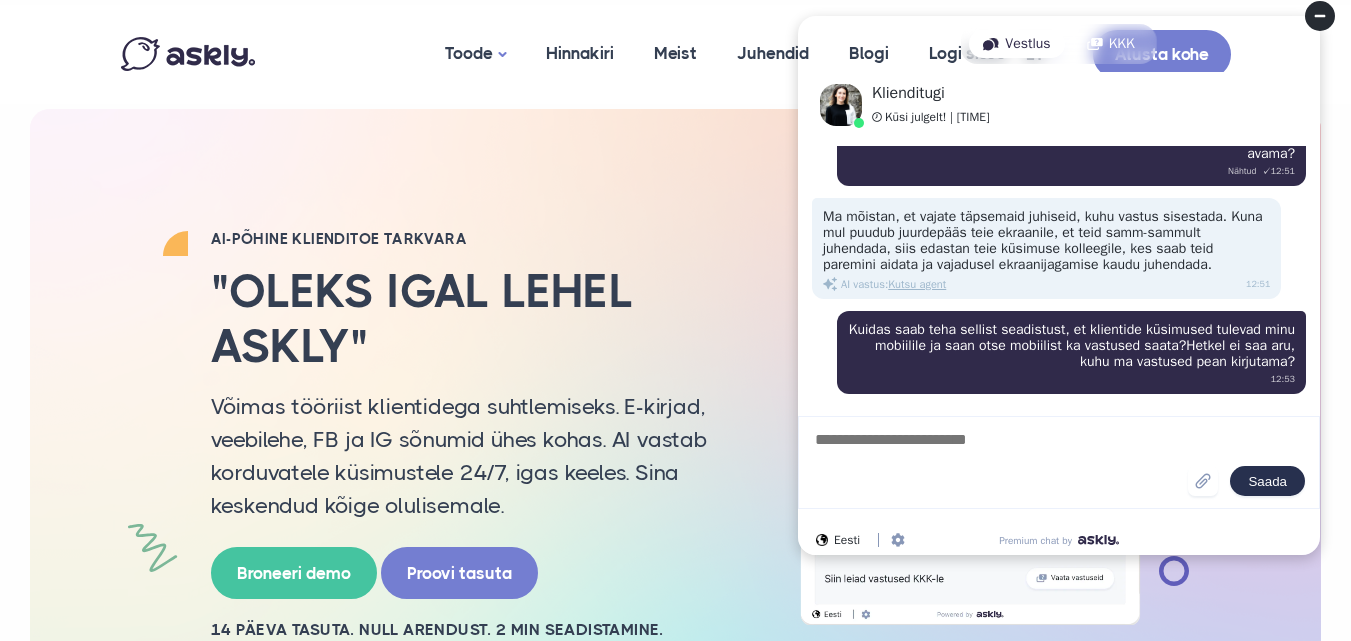 scroll, scrollTop: 547, scrollLeft: 0, axis: vertical 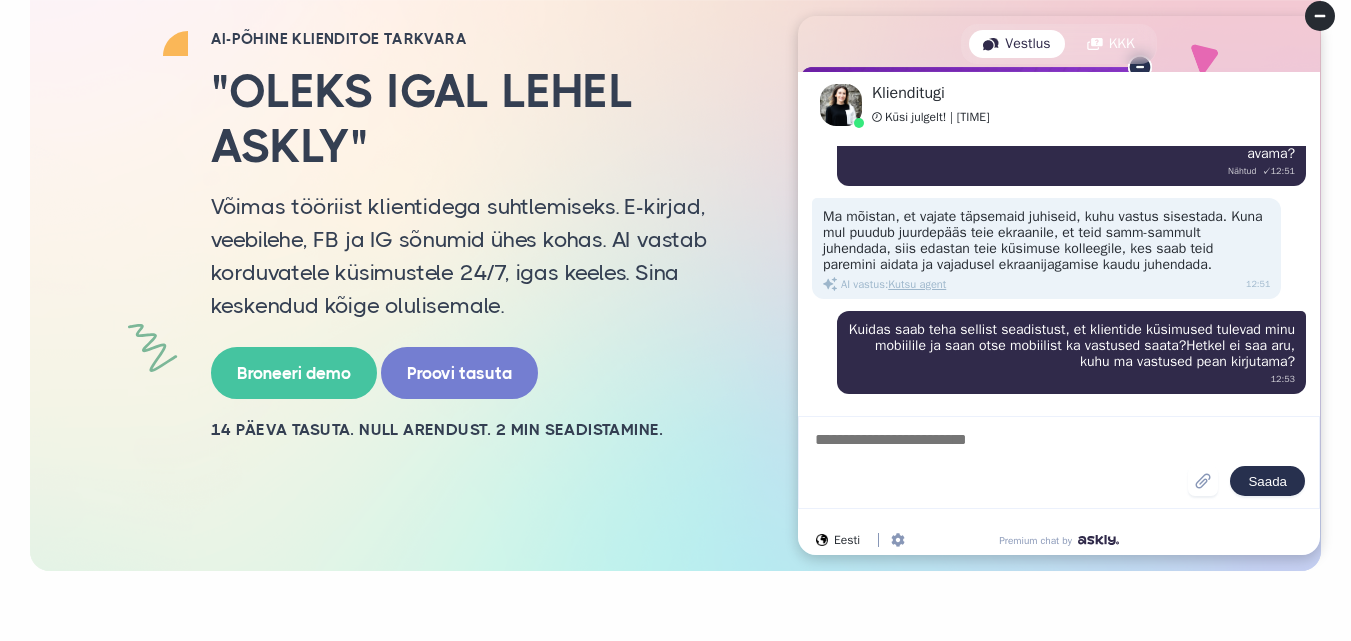 drag, startPoint x: 1317, startPoint y: 10, endPoint x: 1980, endPoint y: 1, distance: 663.0611 